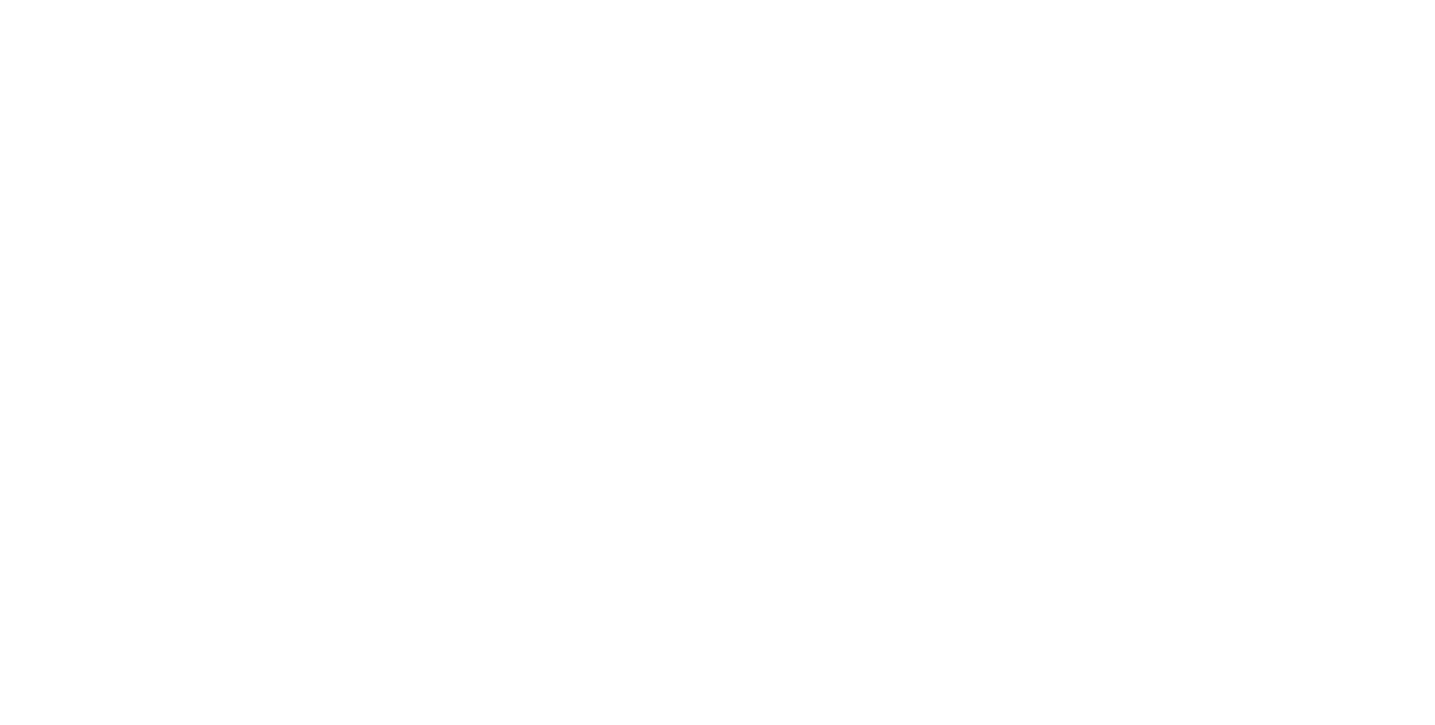 scroll, scrollTop: 0, scrollLeft: 0, axis: both 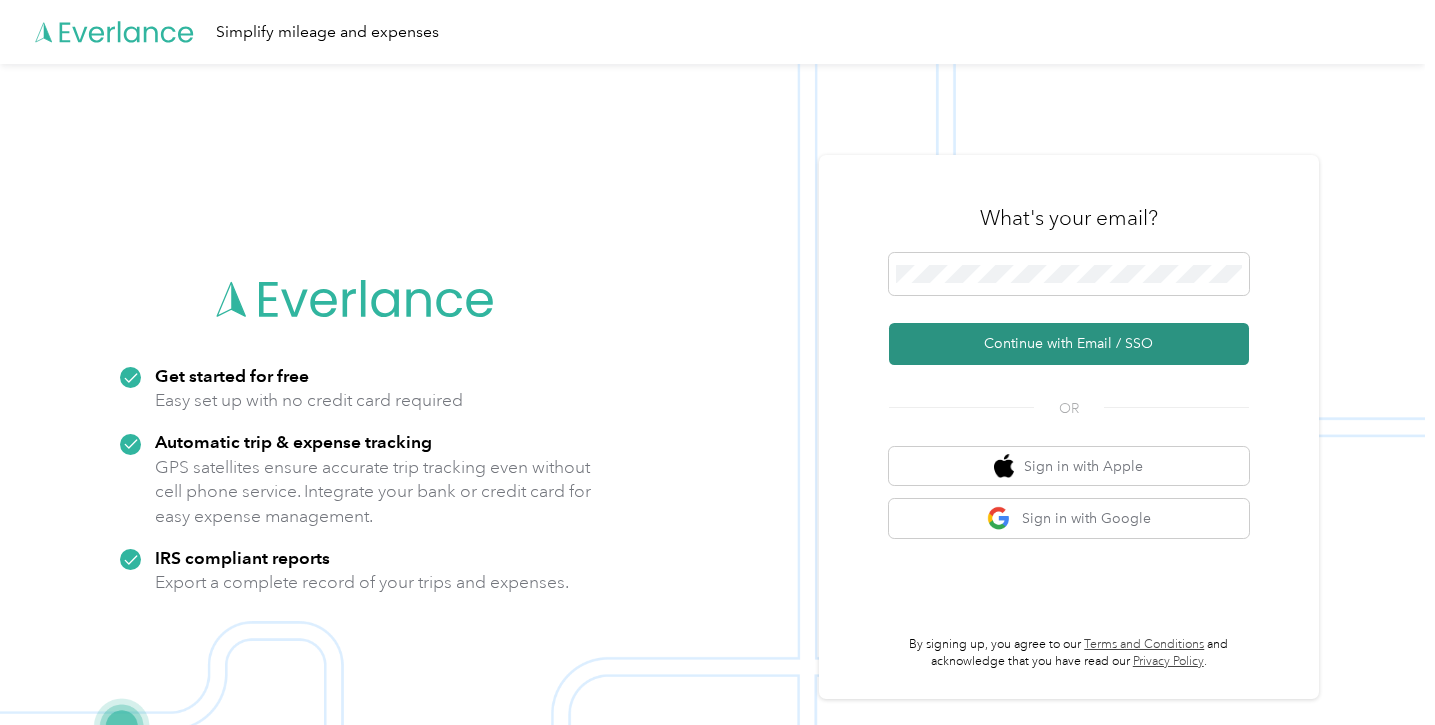 click on "Continue with Email / SSO" at bounding box center [1069, 344] 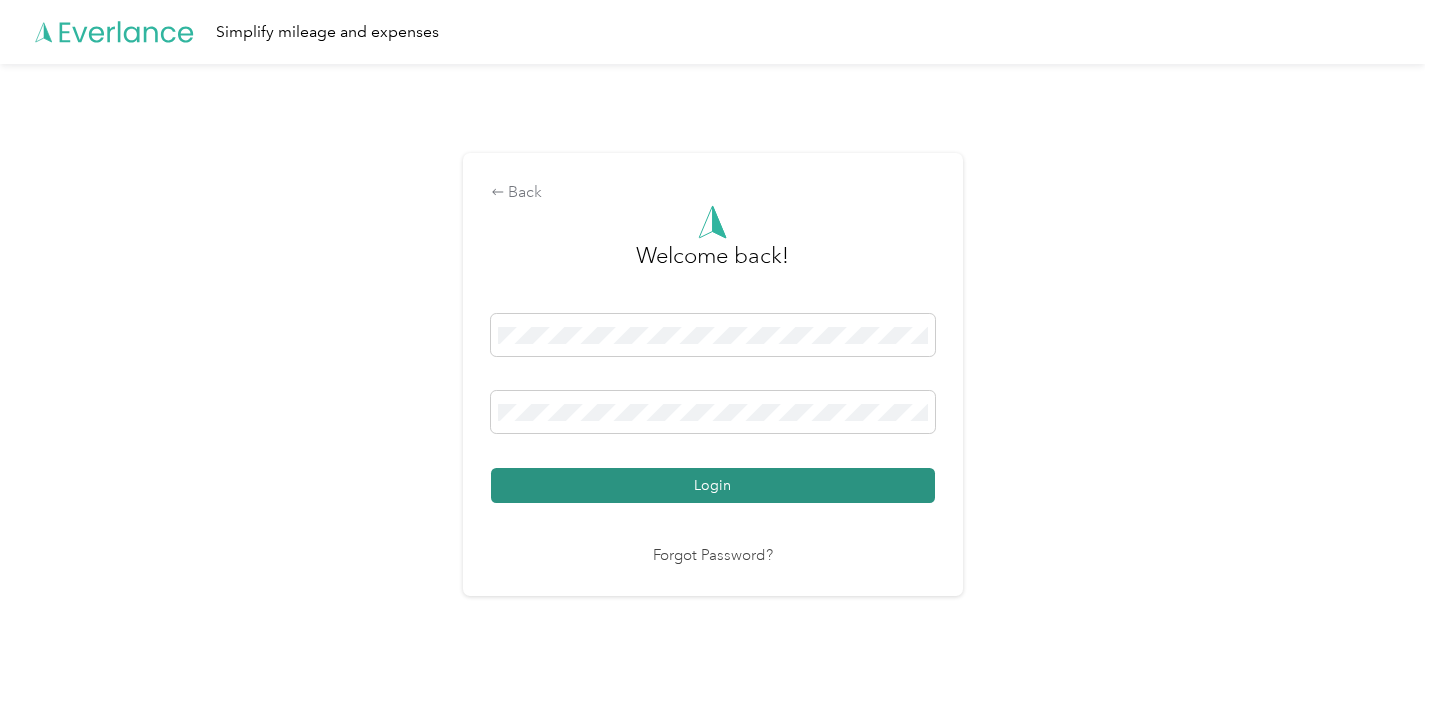 click on "Login" at bounding box center (713, 485) 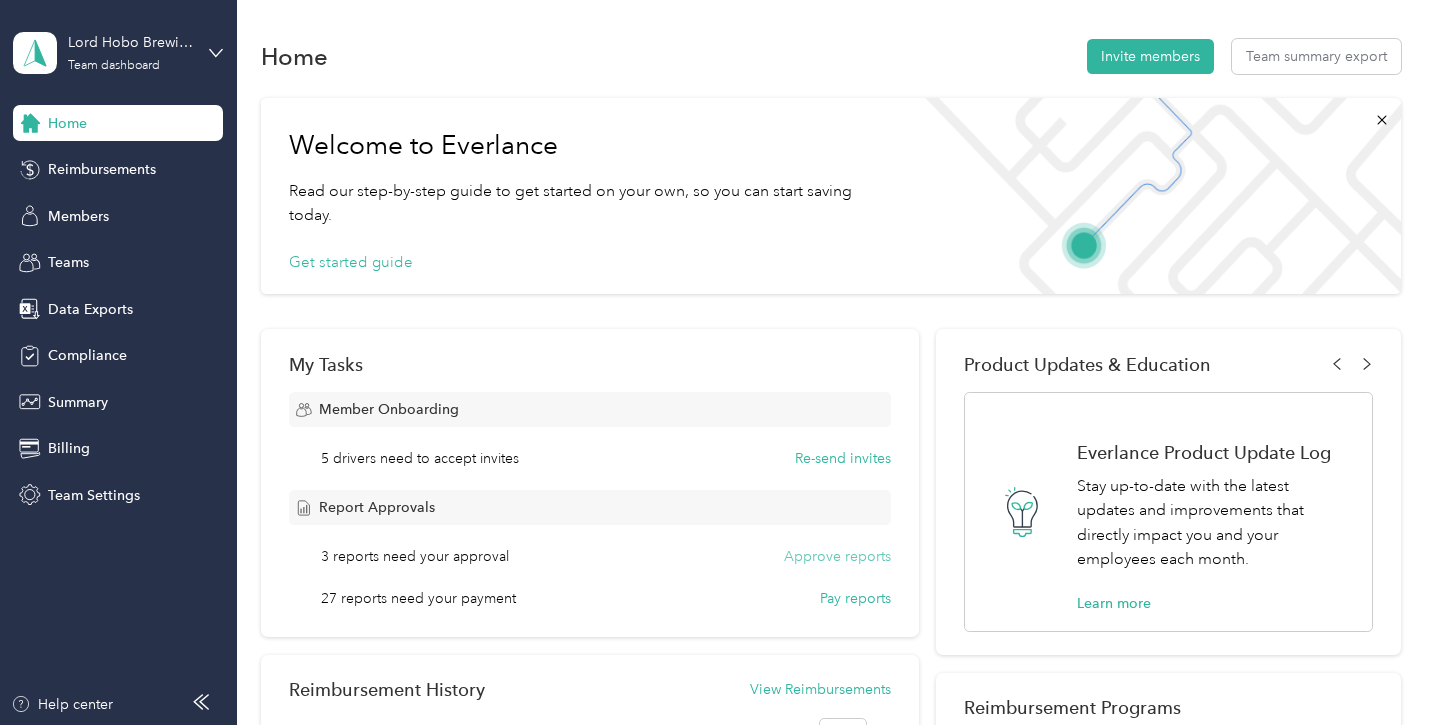 click on "Approve reports" at bounding box center [837, 556] 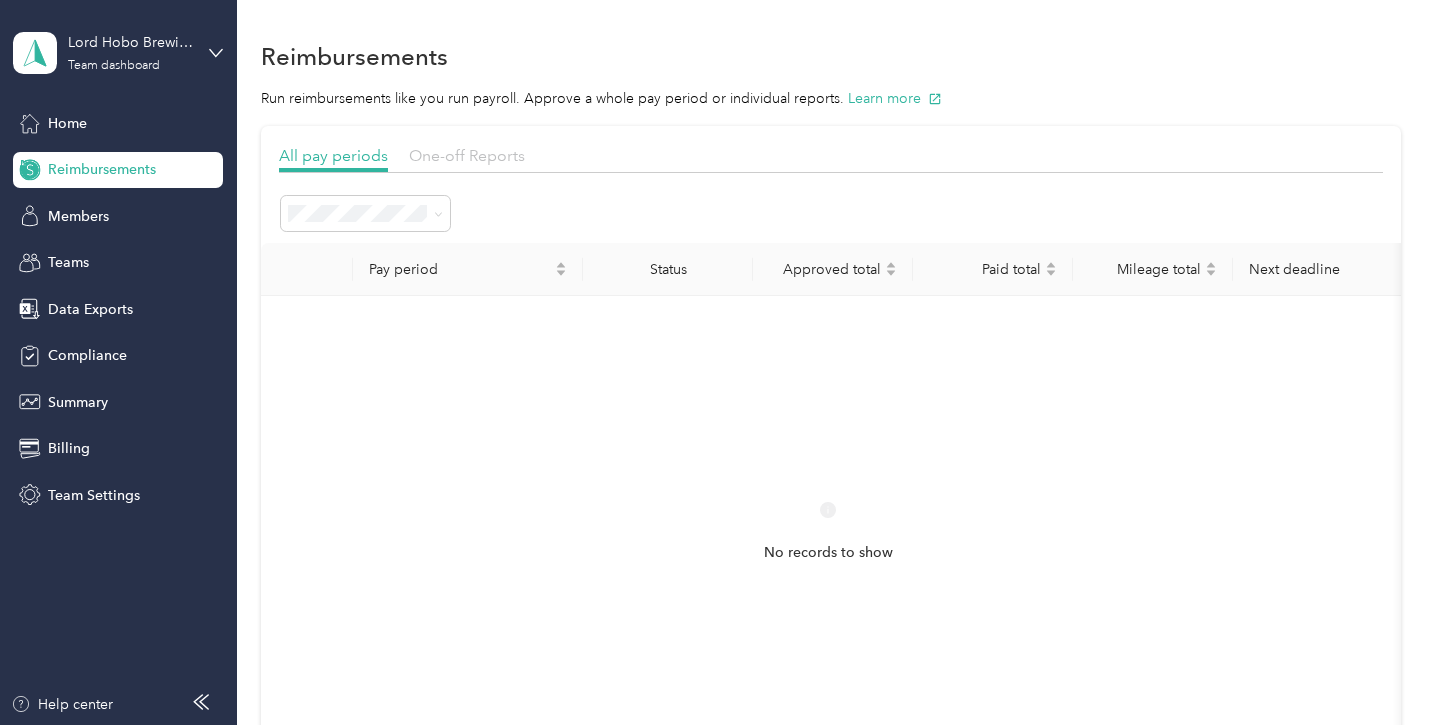 click on "One-off Reports" at bounding box center [467, 155] 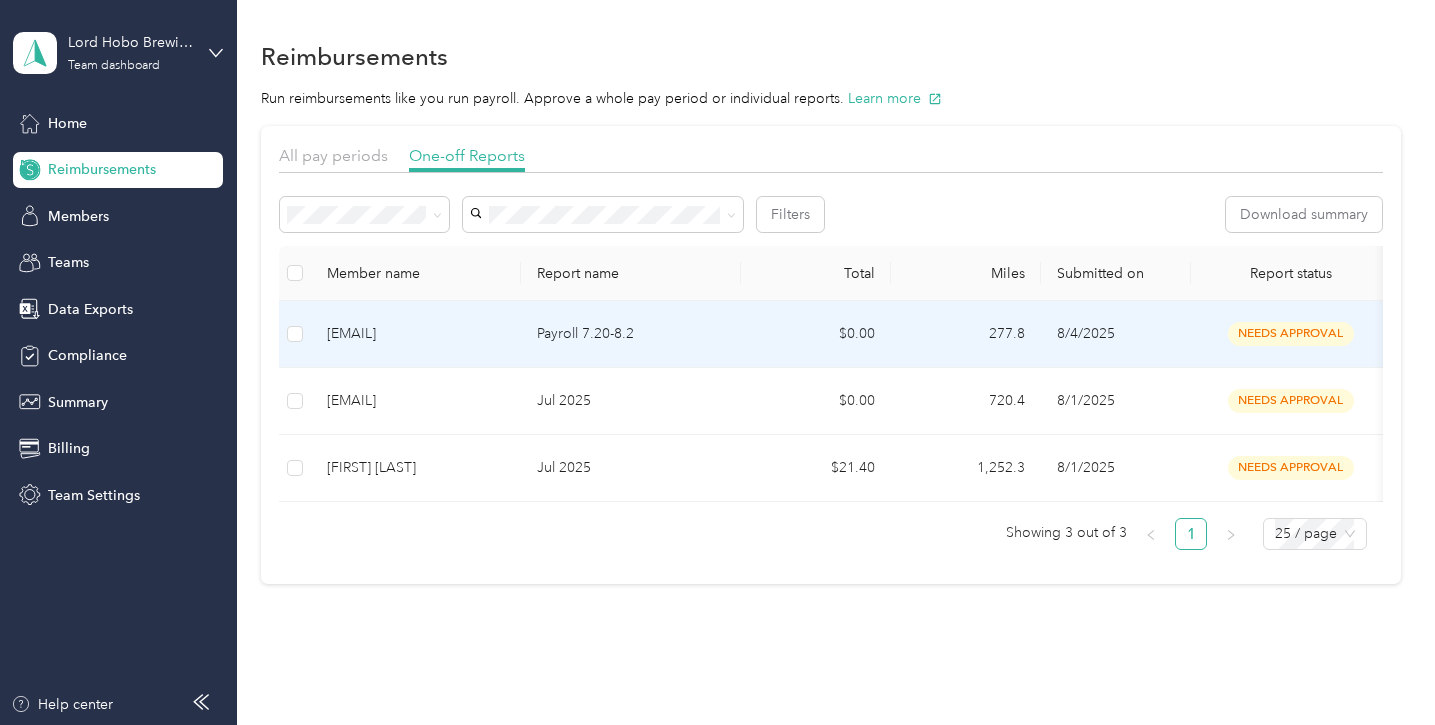 click at bounding box center [295, 334] 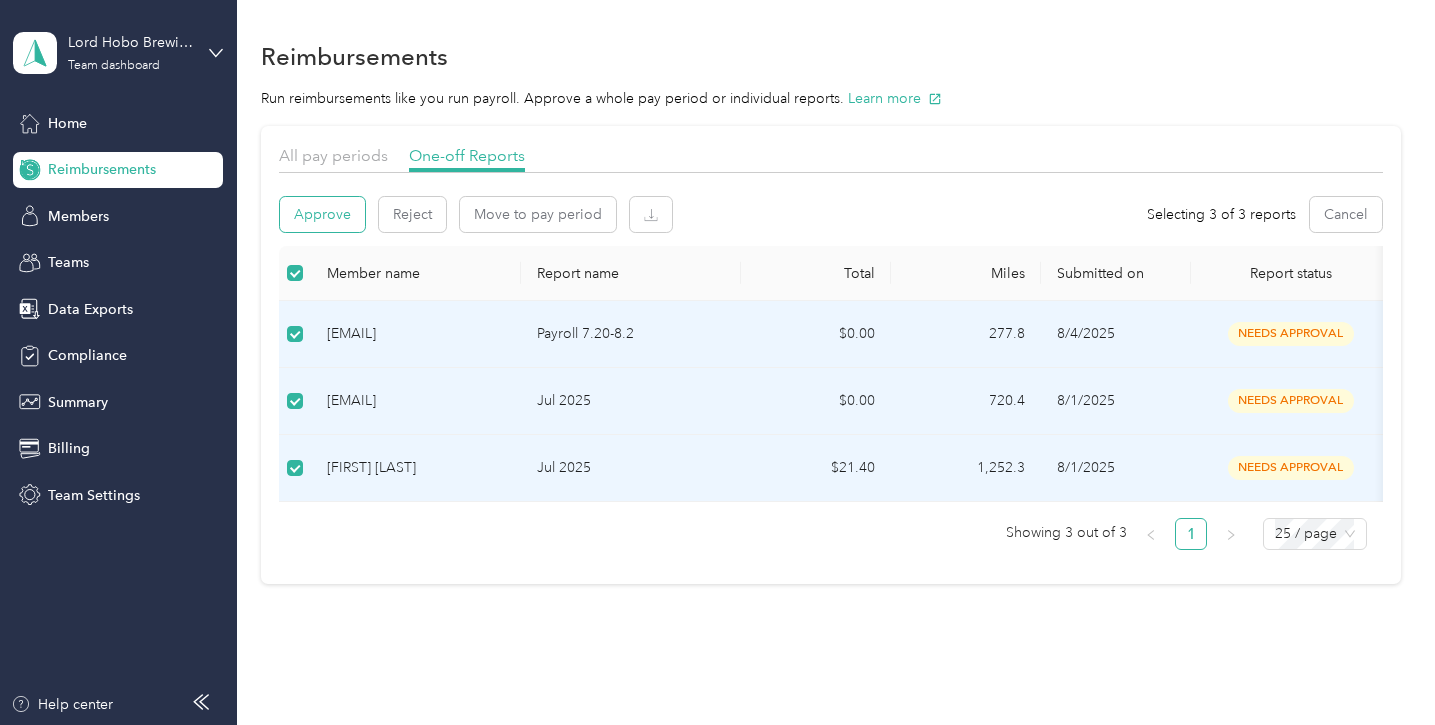 click on "Approve" at bounding box center [322, 214] 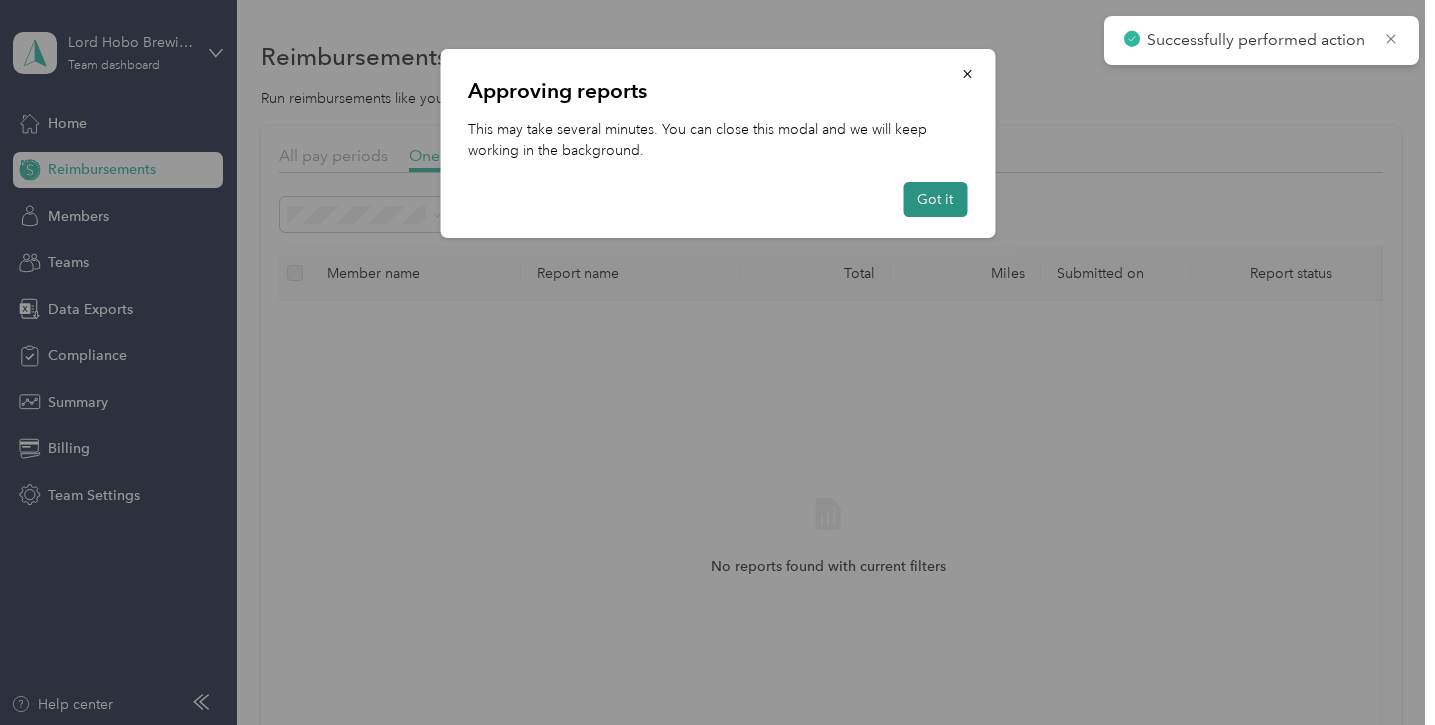 click on "Got it" at bounding box center [935, 199] 